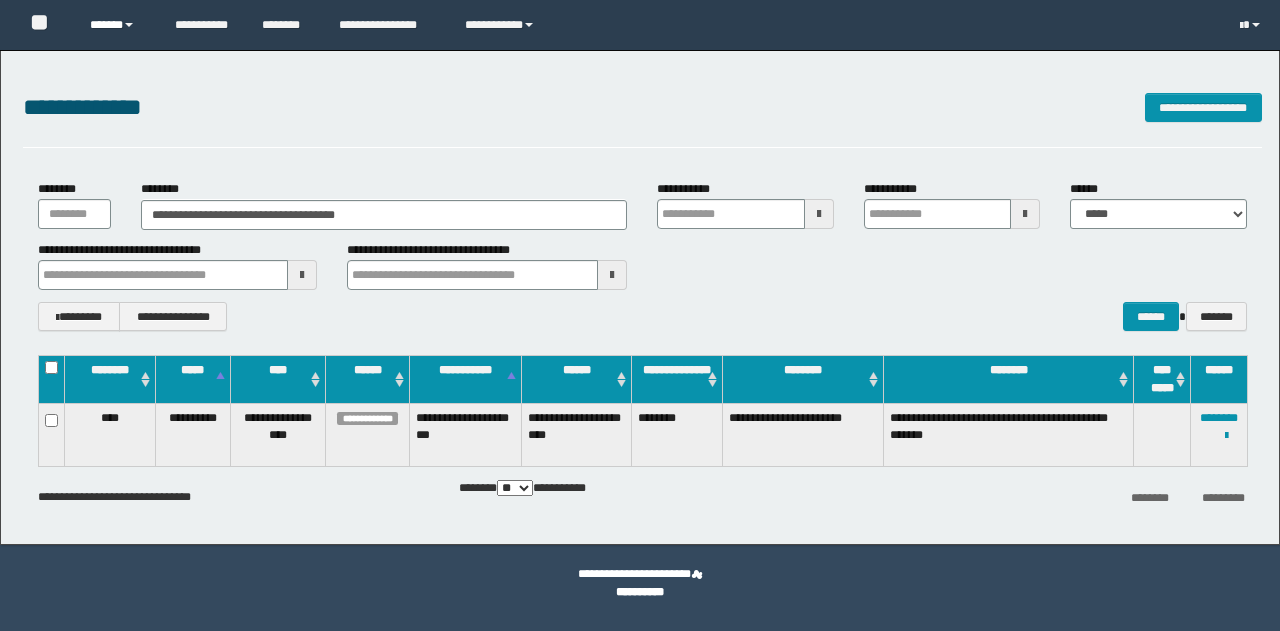 scroll, scrollTop: 0, scrollLeft: 0, axis: both 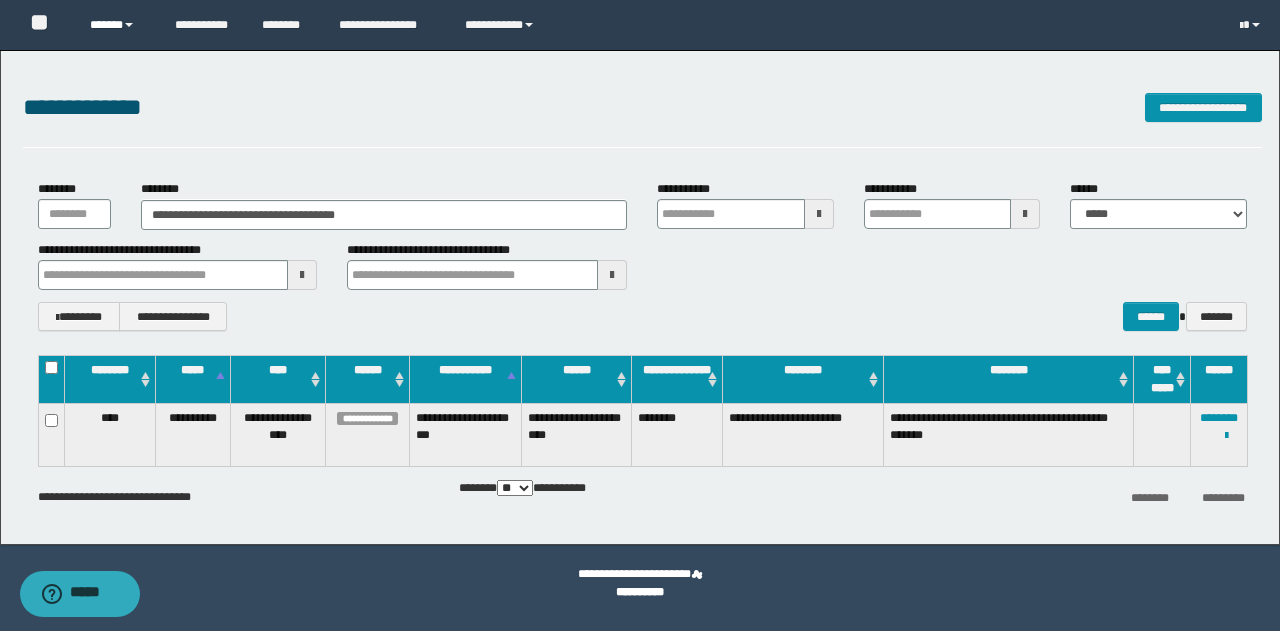 click on "******" at bounding box center (117, 25) 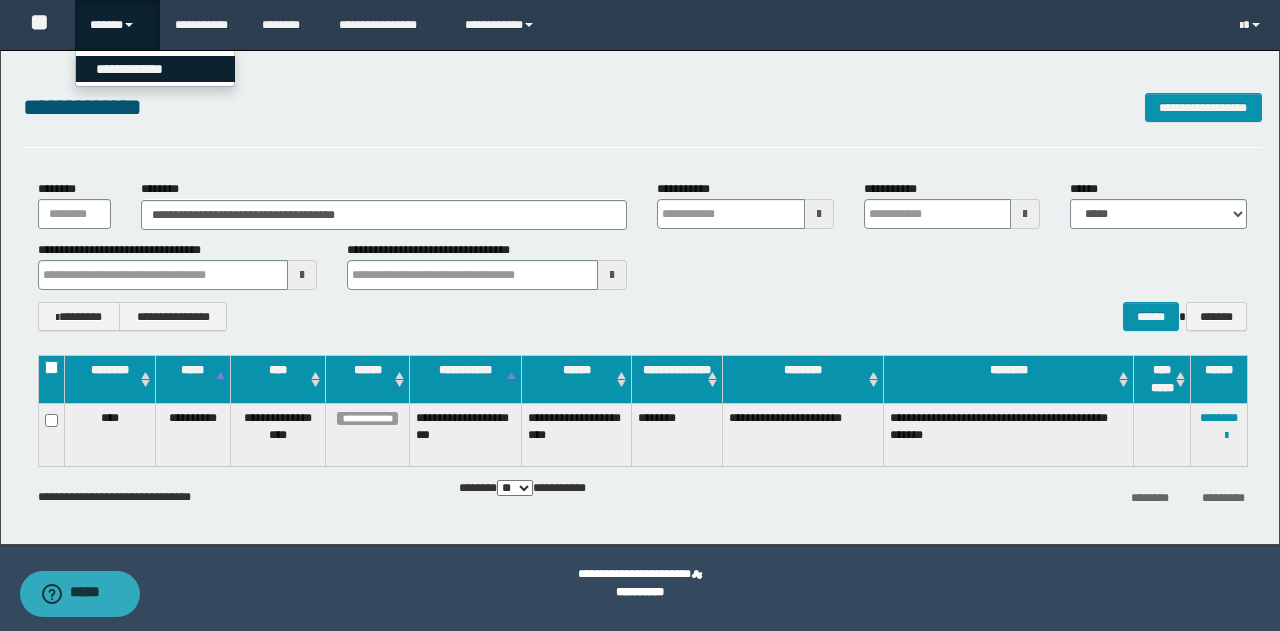 click on "**********" at bounding box center (155, 69) 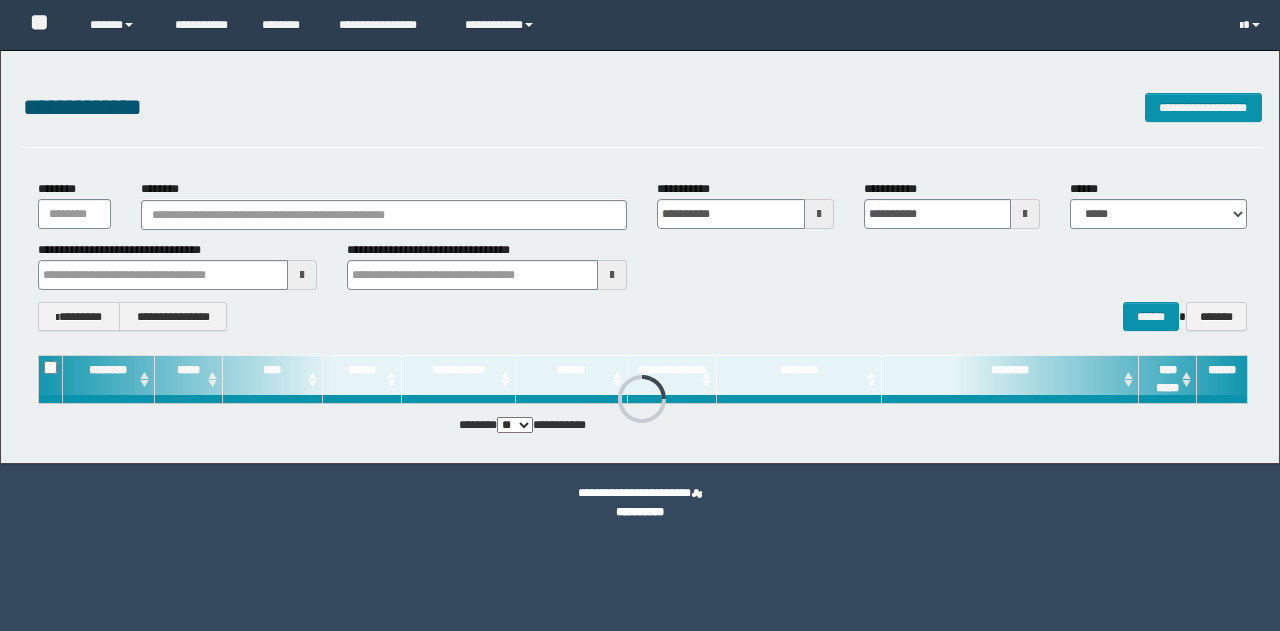 scroll, scrollTop: 0, scrollLeft: 0, axis: both 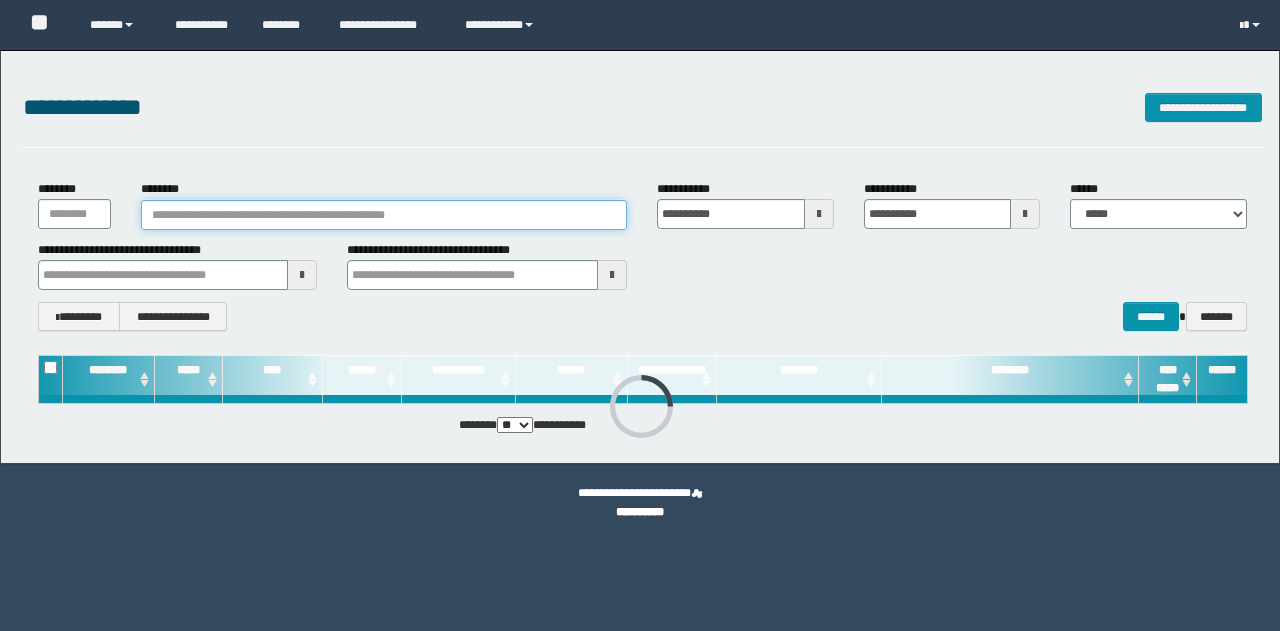 click on "********" at bounding box center (384, 215) 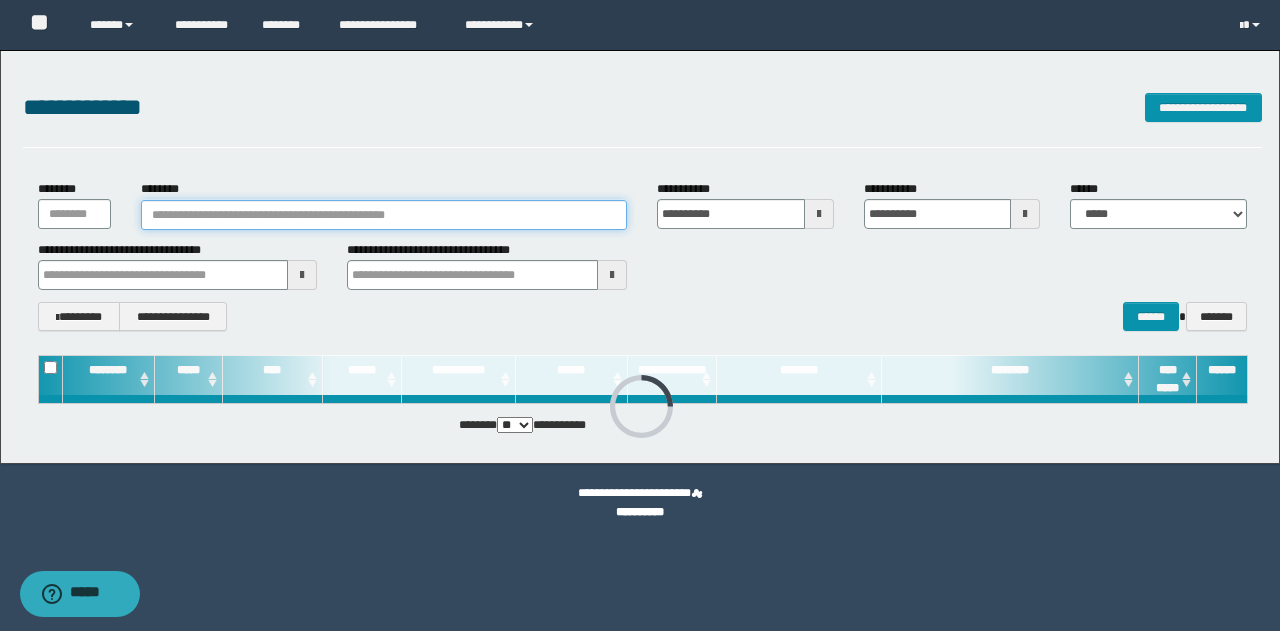 paste on "********" 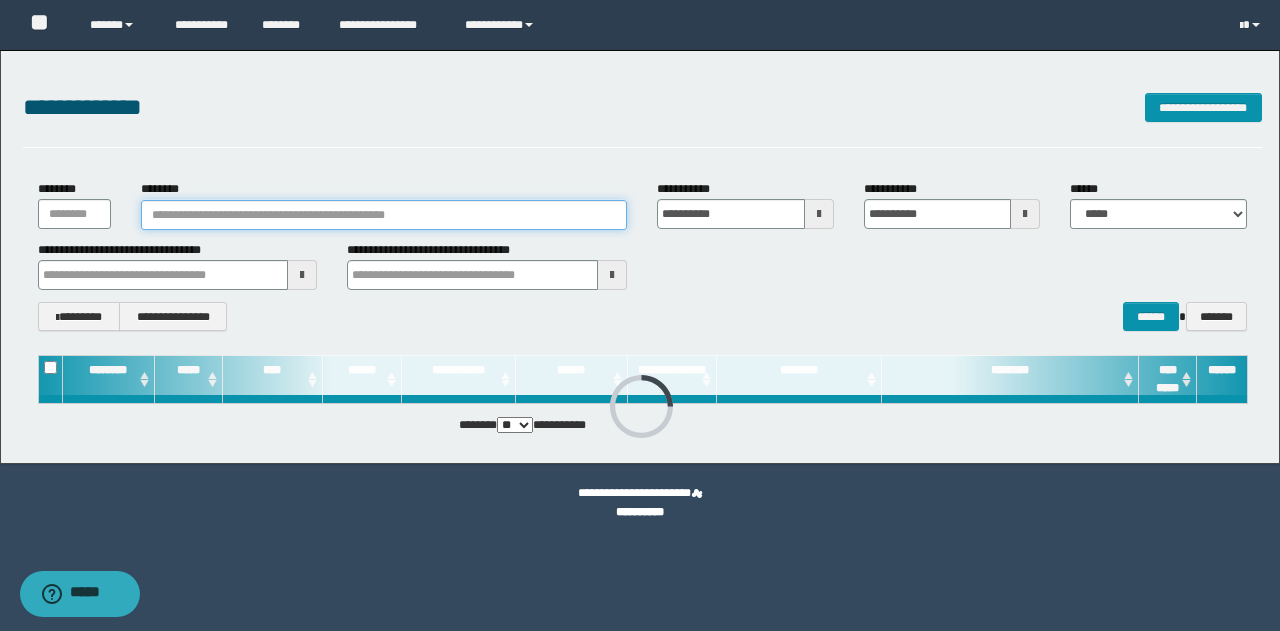 type on "********" 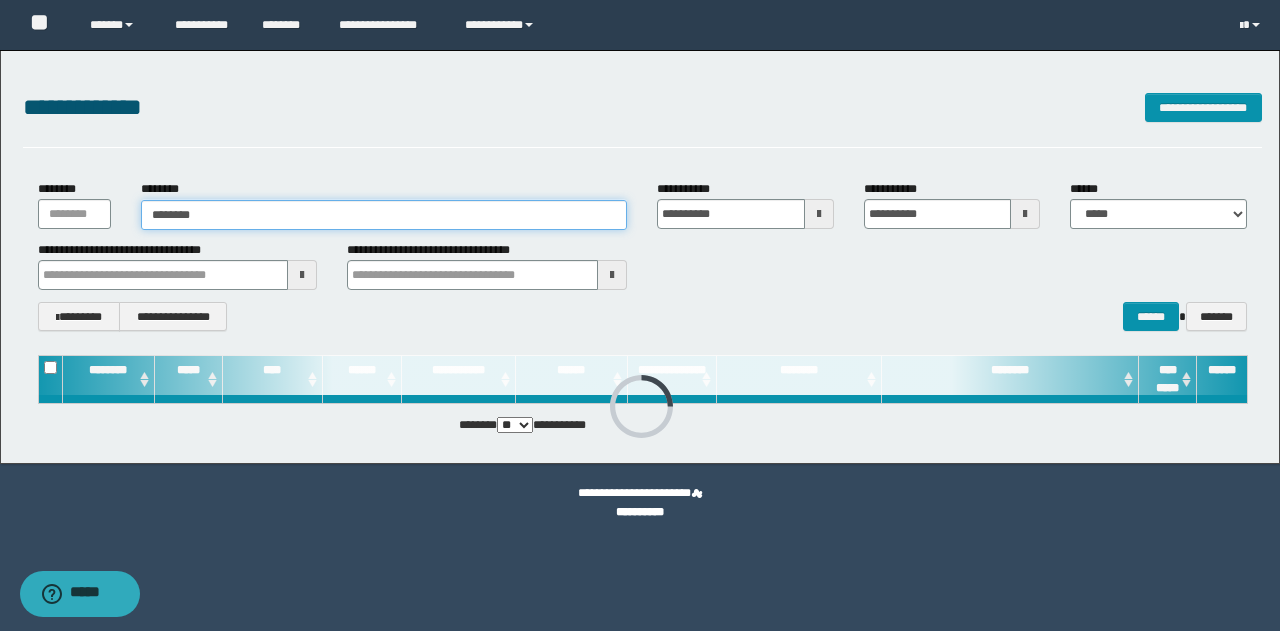 type on "********" 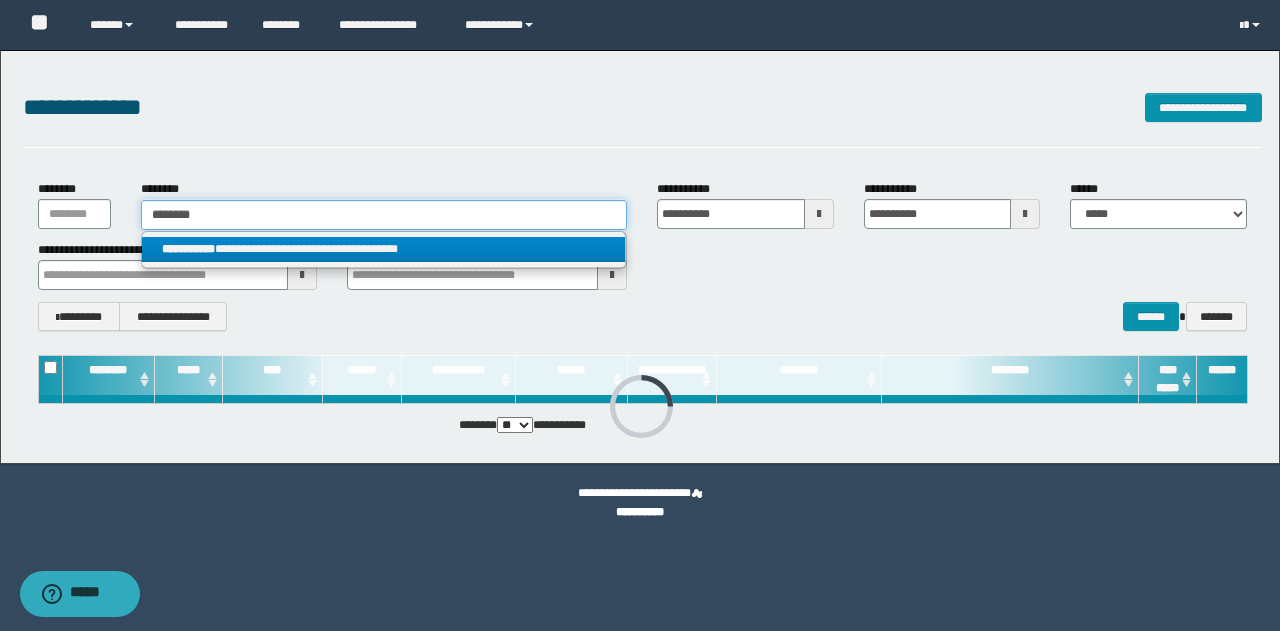 type on "********" 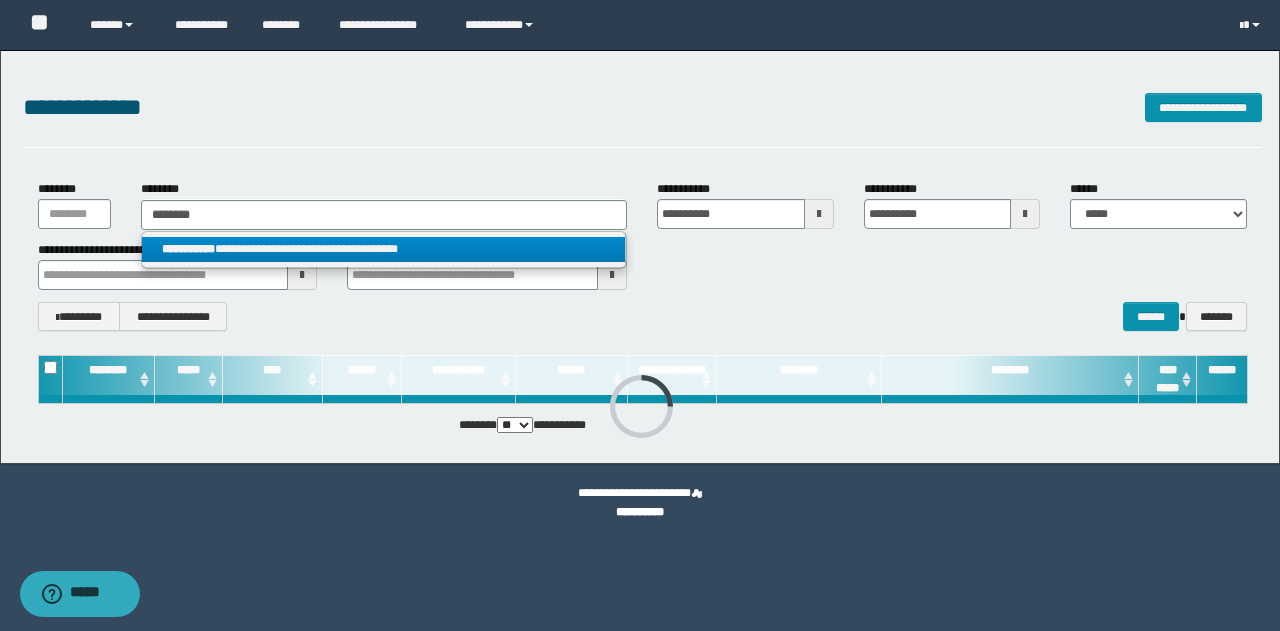 click on "**********" at bounding box center [384, 249] 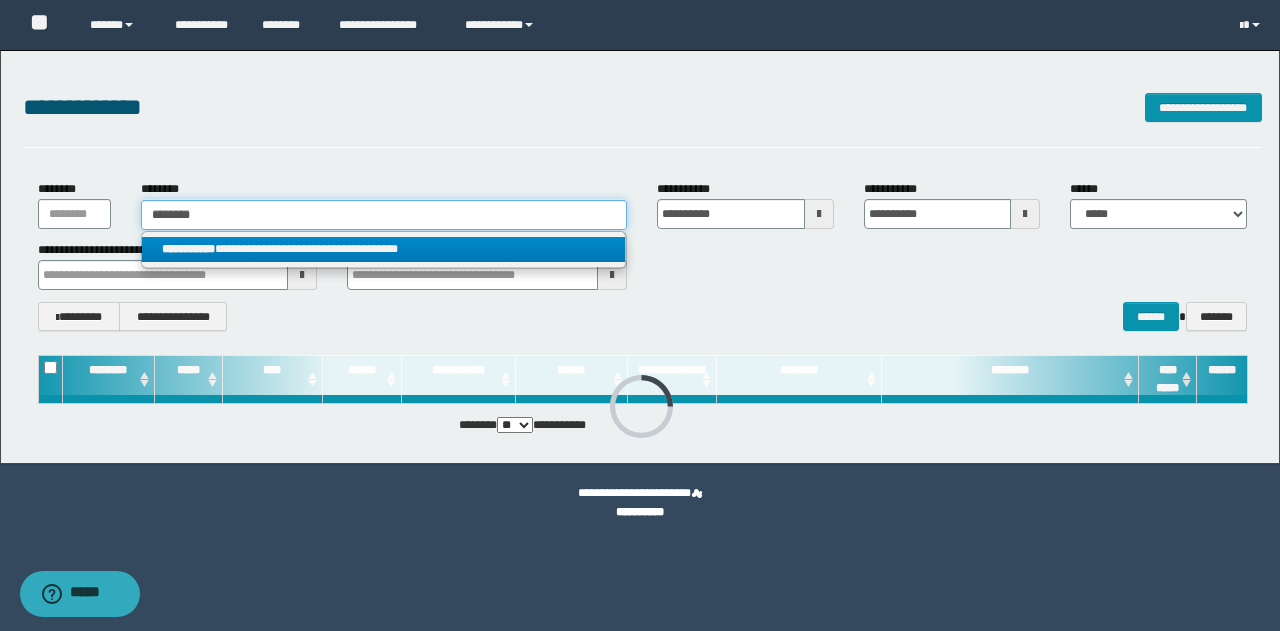 type 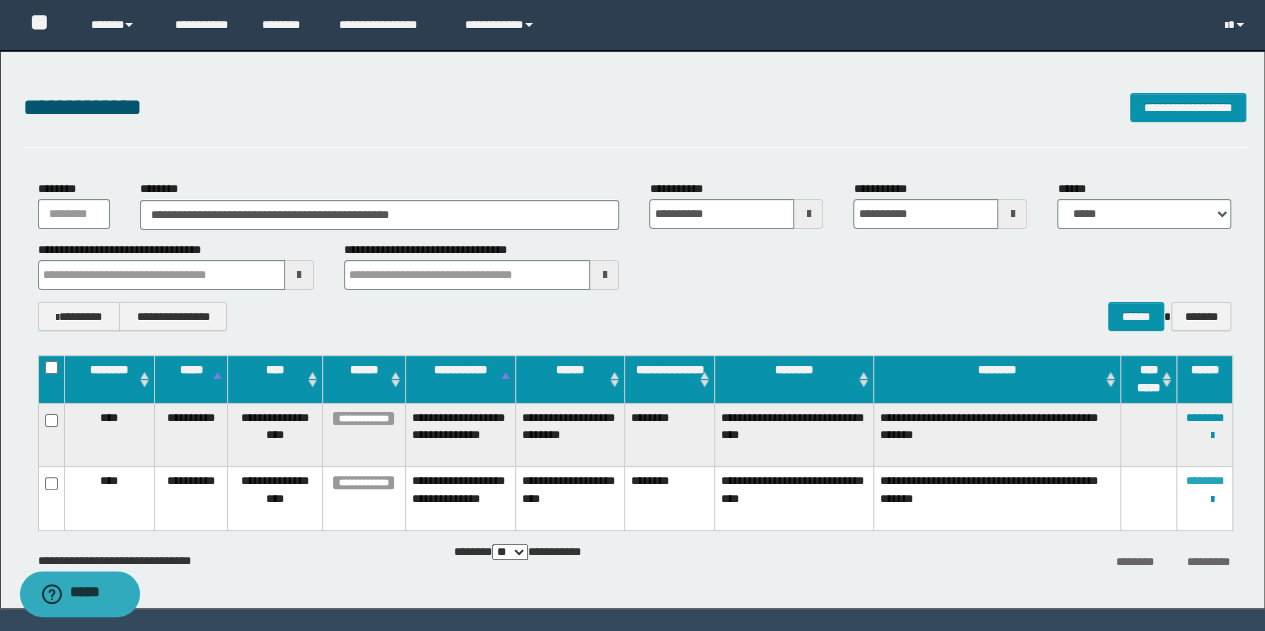click on "********" at bounding box center (1205, 481) 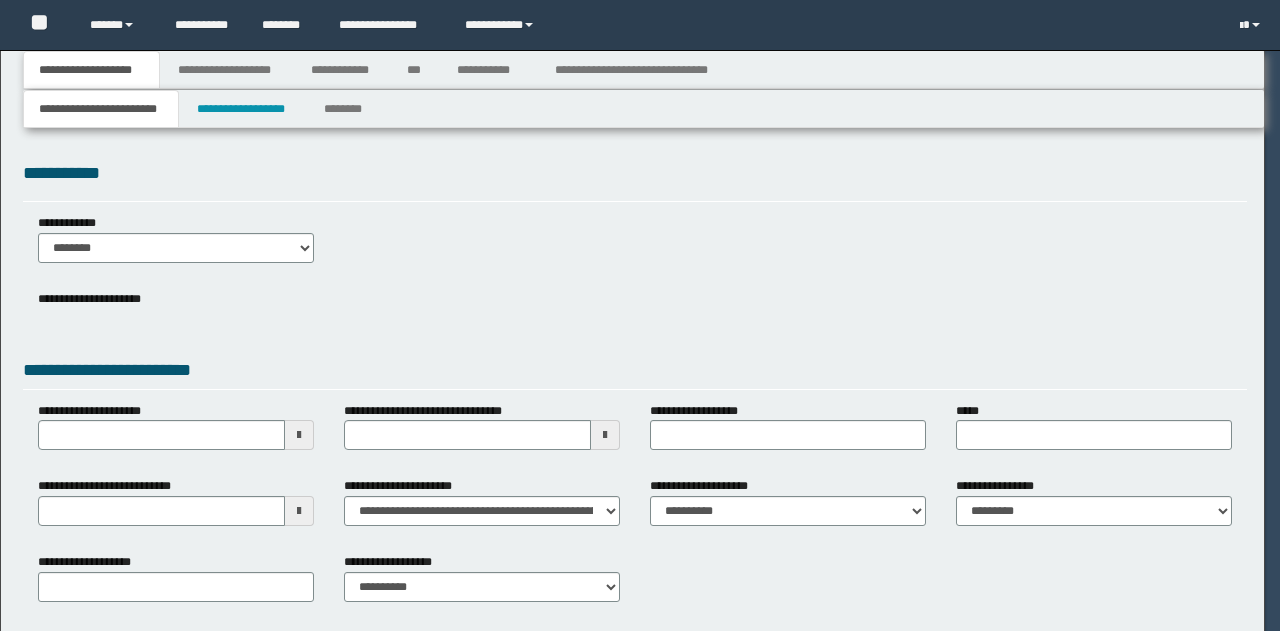 scroll, scrollTop: 0, scrollLeft: 0, axis: both 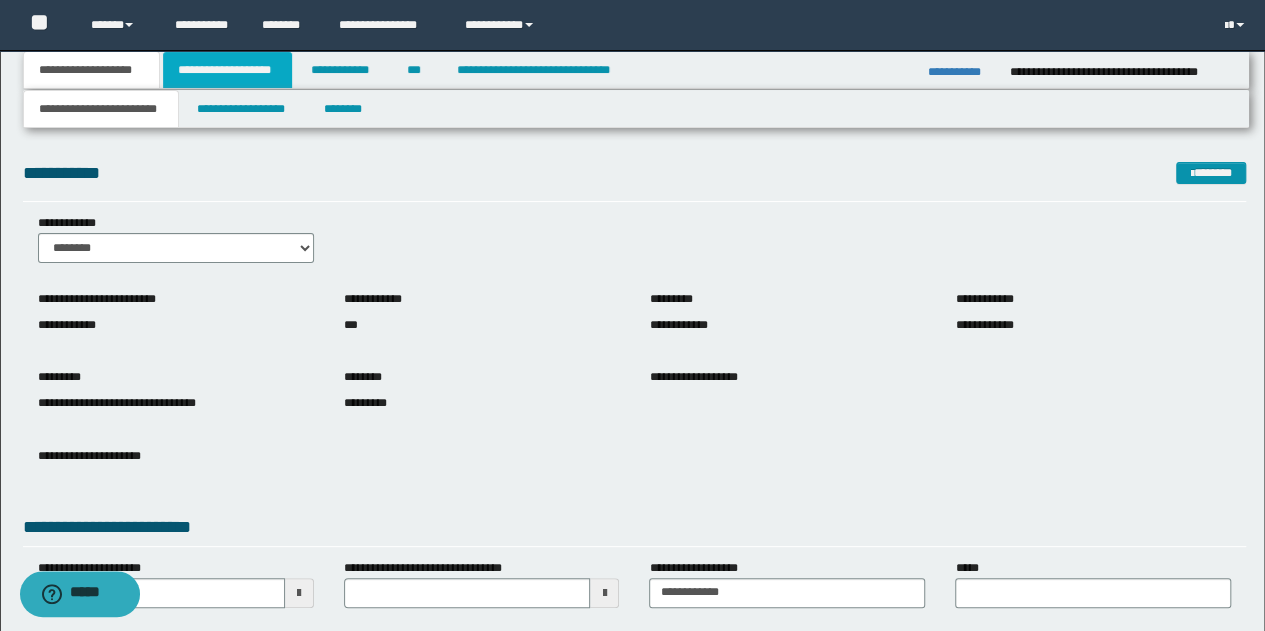 click on "**********" at bounding box center [227, 70] 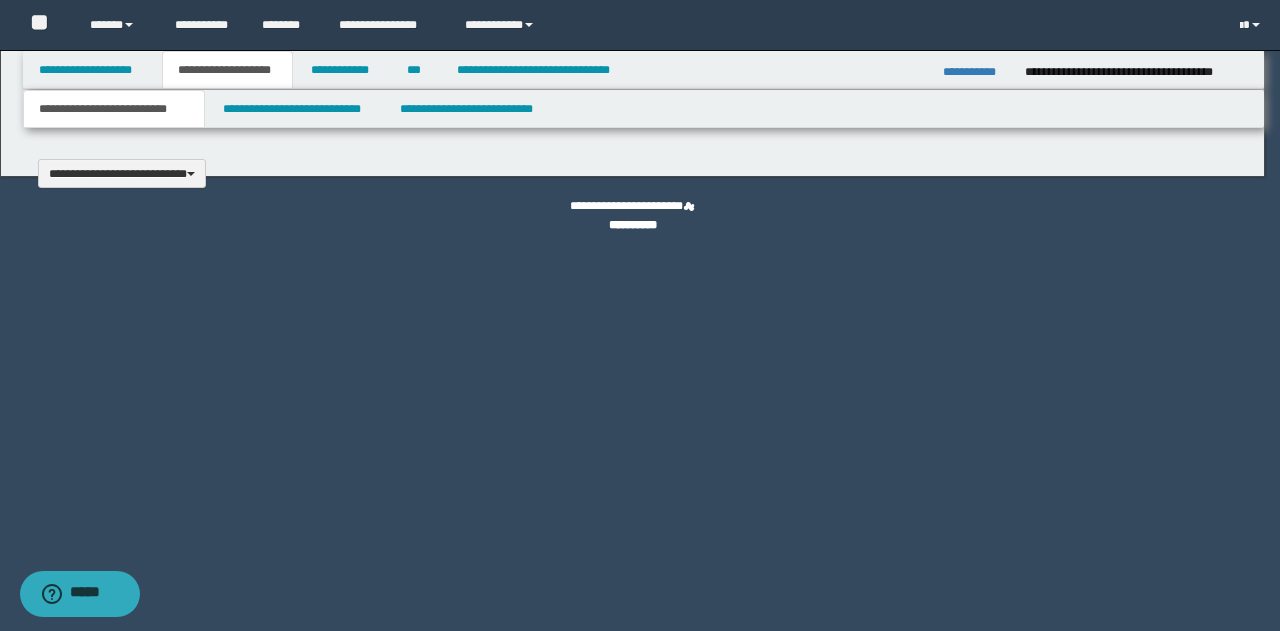 type 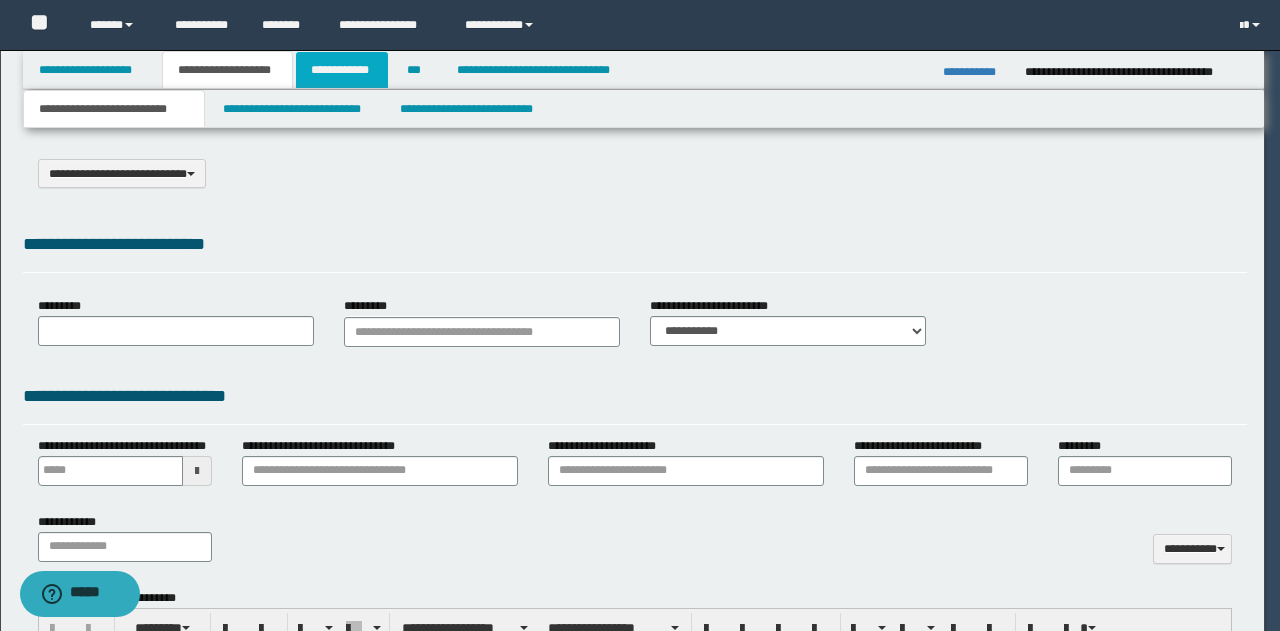 scroll, scrollTop: 0, scrollLeft: 0, axis: both 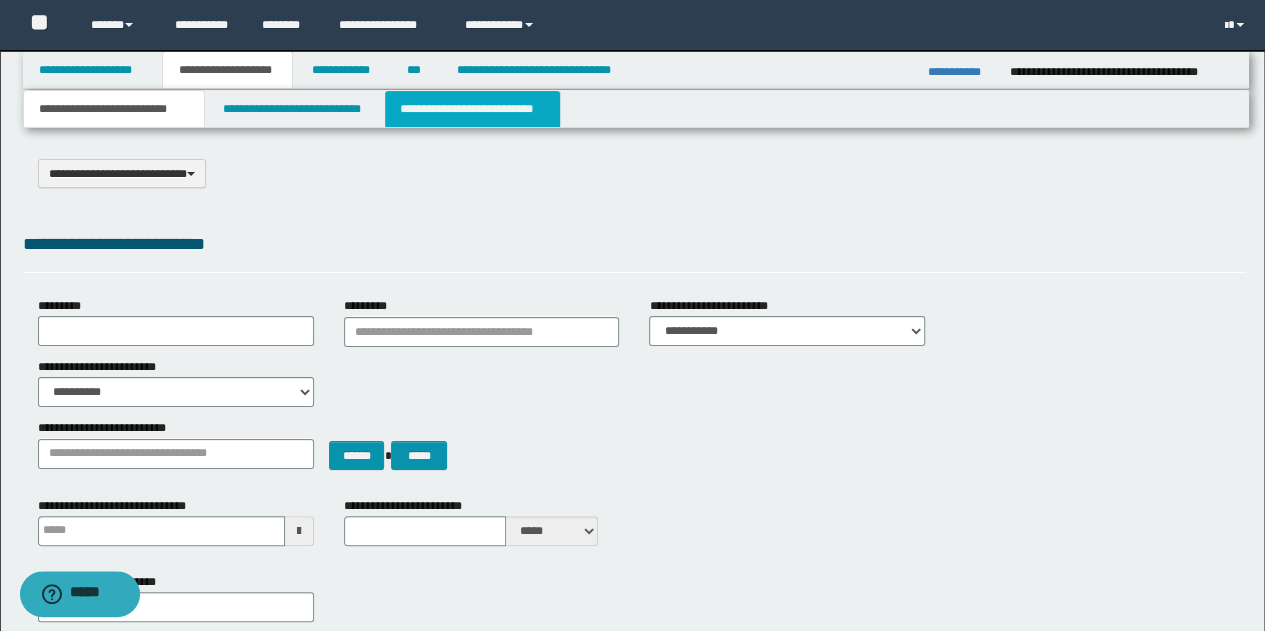 click on "**********" at bounding box center [472, 109] 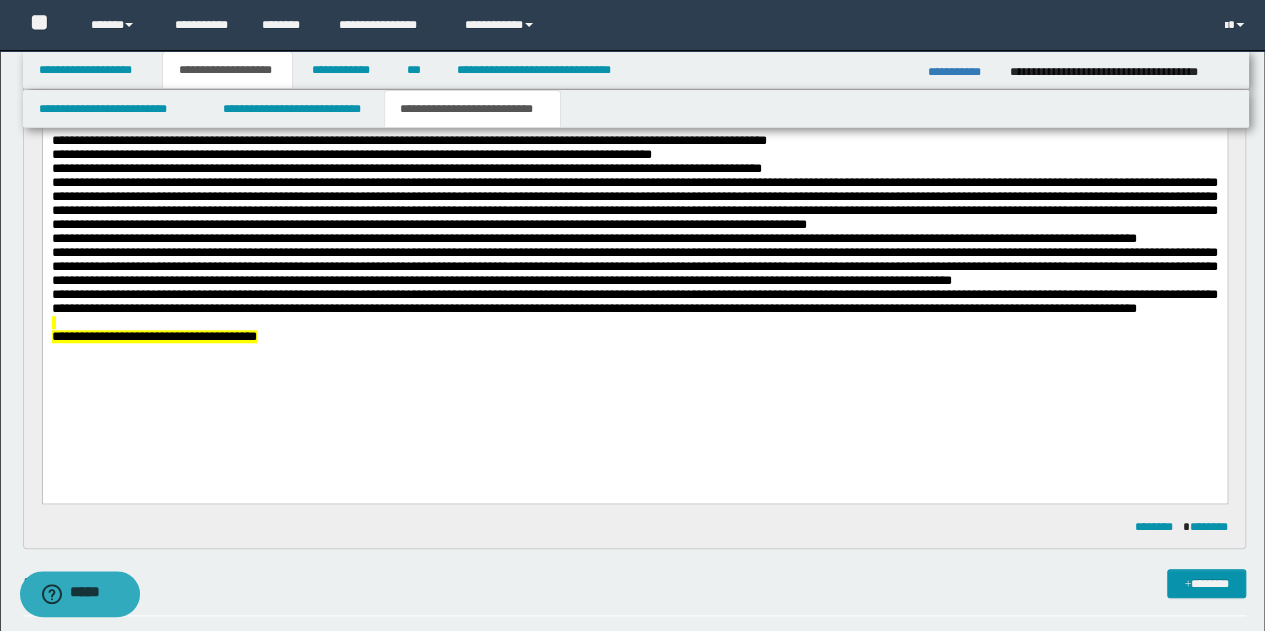 scroll, scrollTop: 700, scrollLeft: 0, axis: vertical 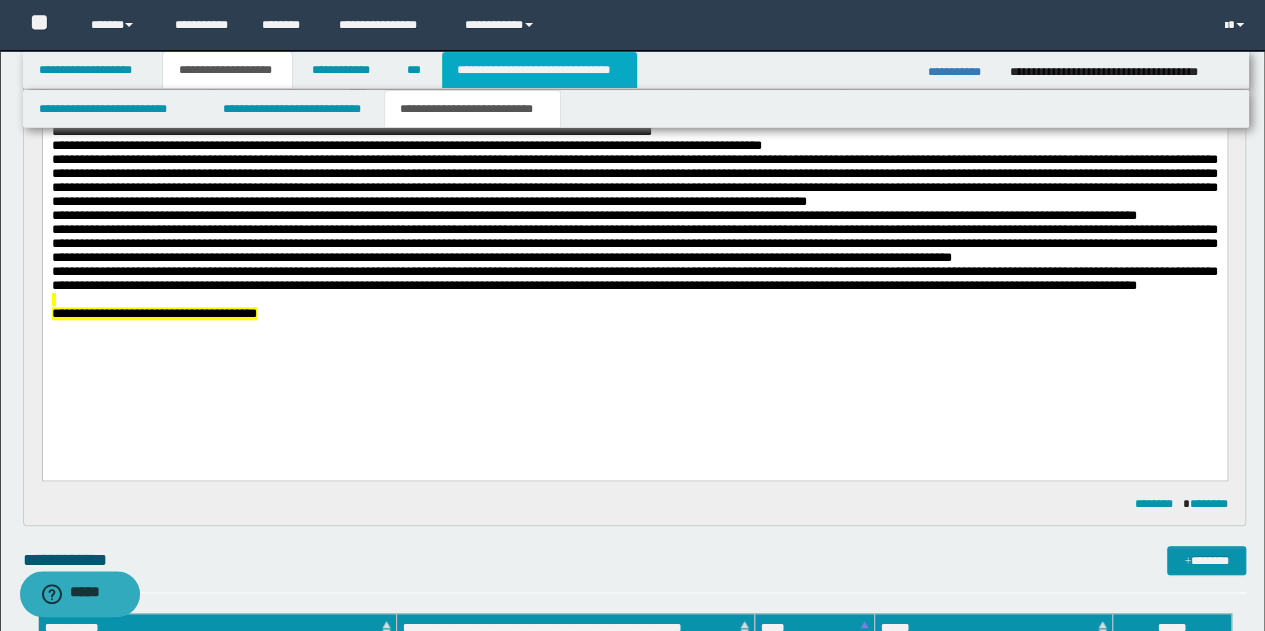click on "**********" at bounding box center [539, 70] 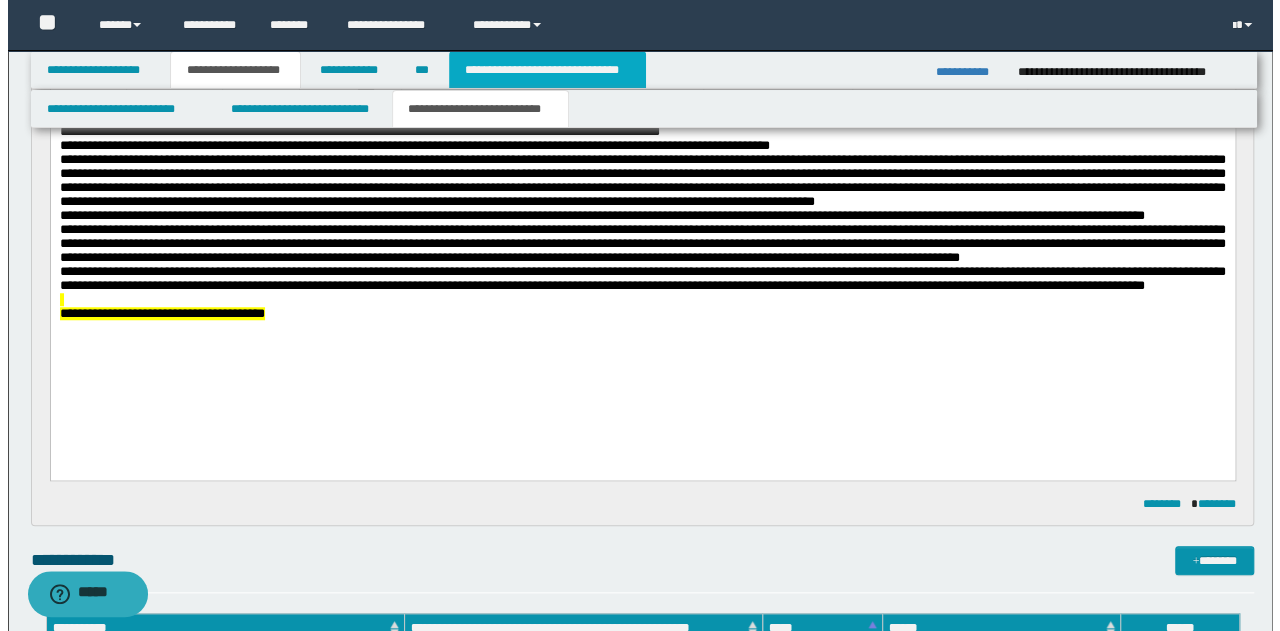 scroll, scrollTop: 0, scrollLeft: 0, axis: both 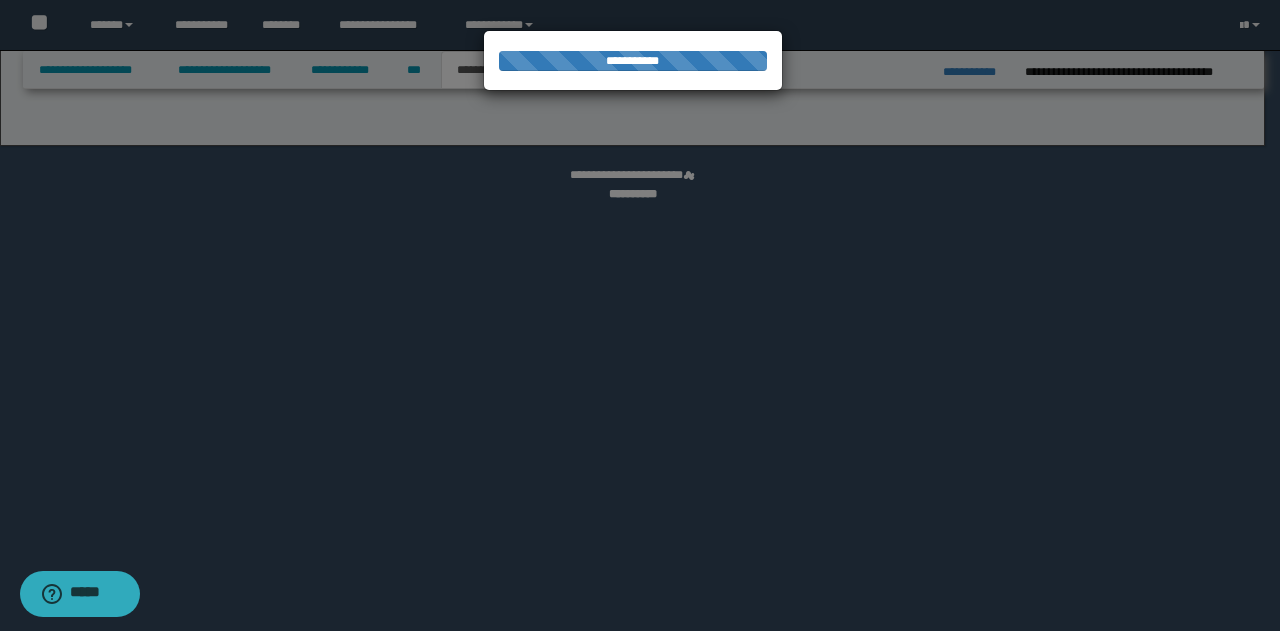 select on "*" 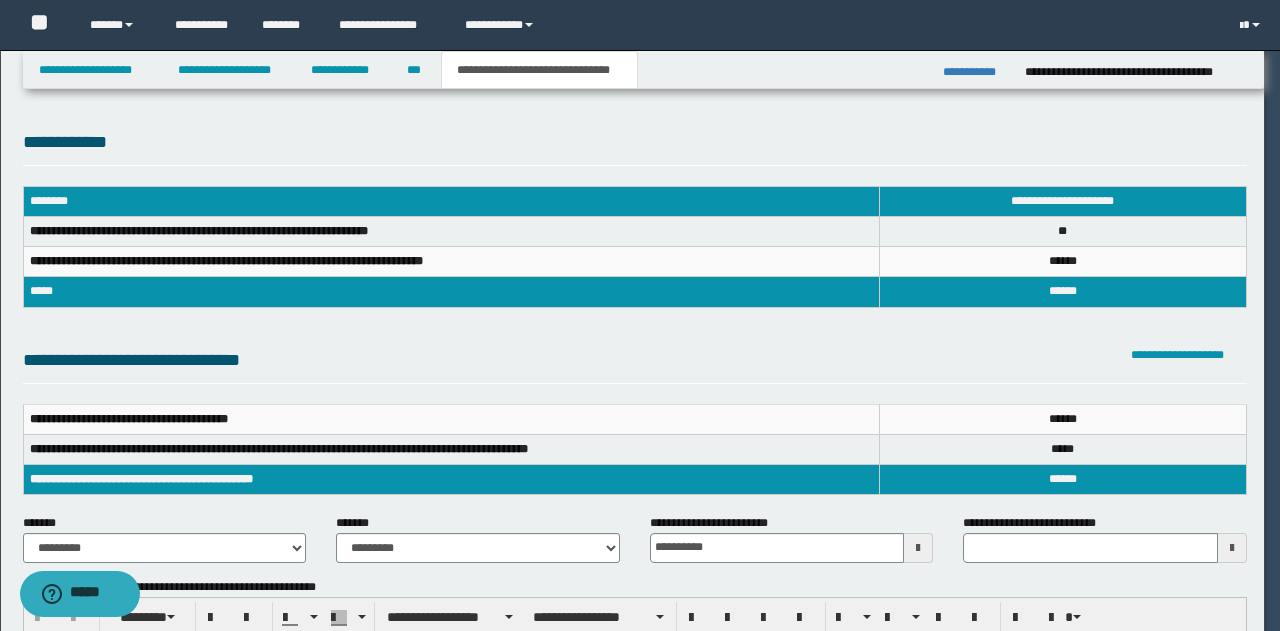 scroll, scrollTop: 0, scrollLeft: 0, axis: both 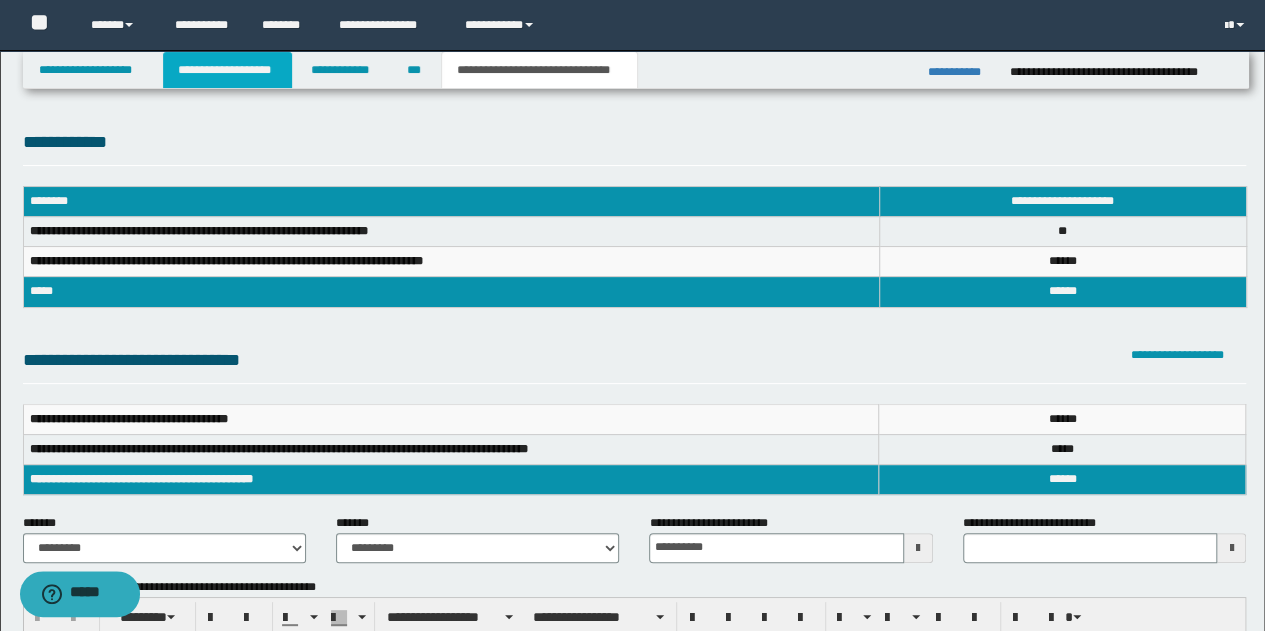 click on "**********" at bounding box center (227, 70) 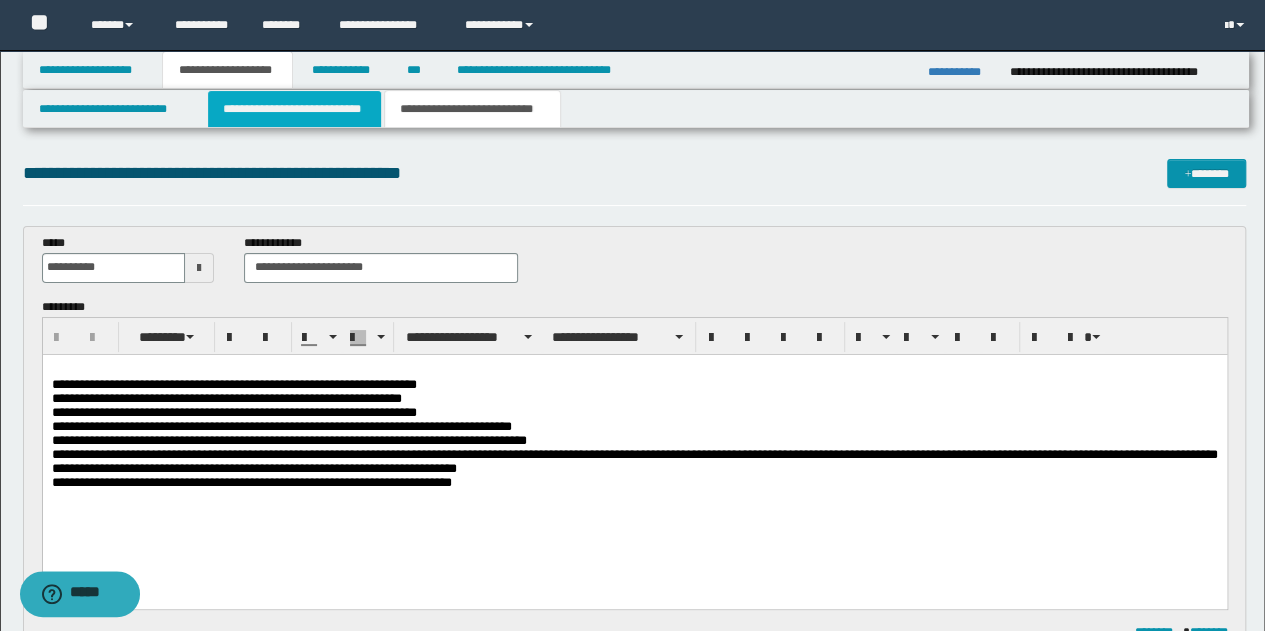 click on "**********" at bounding box center [294, 109] 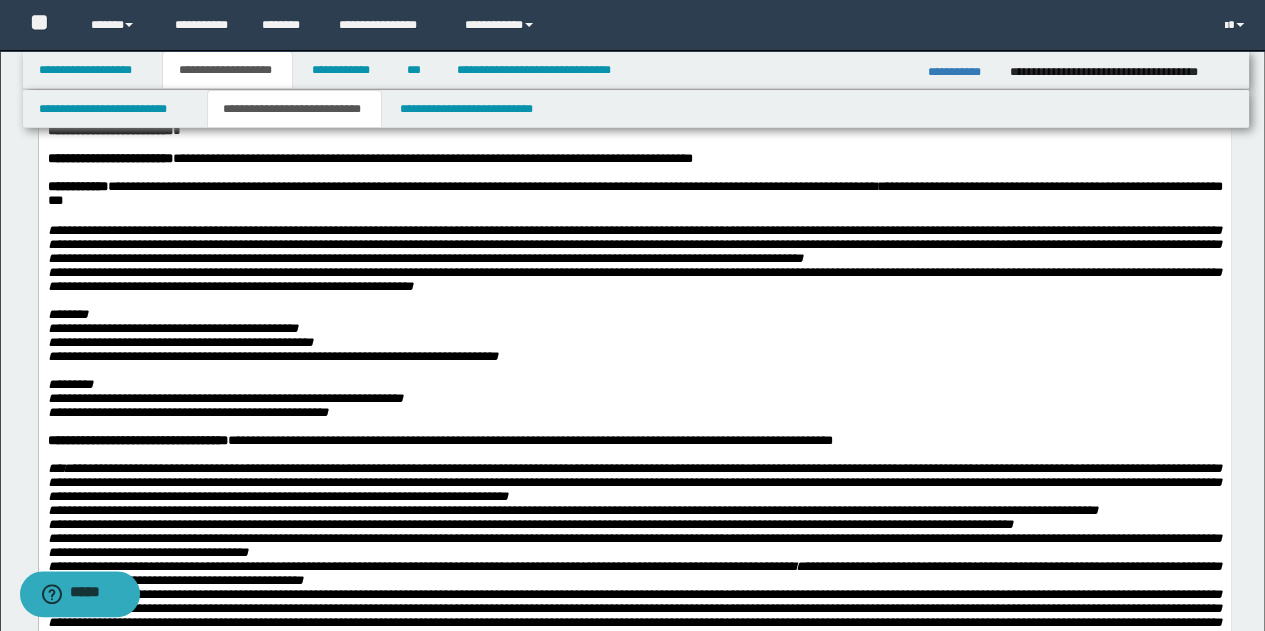 scroll, scrollTop: 100, scrollLeft: 0, axis: vertical 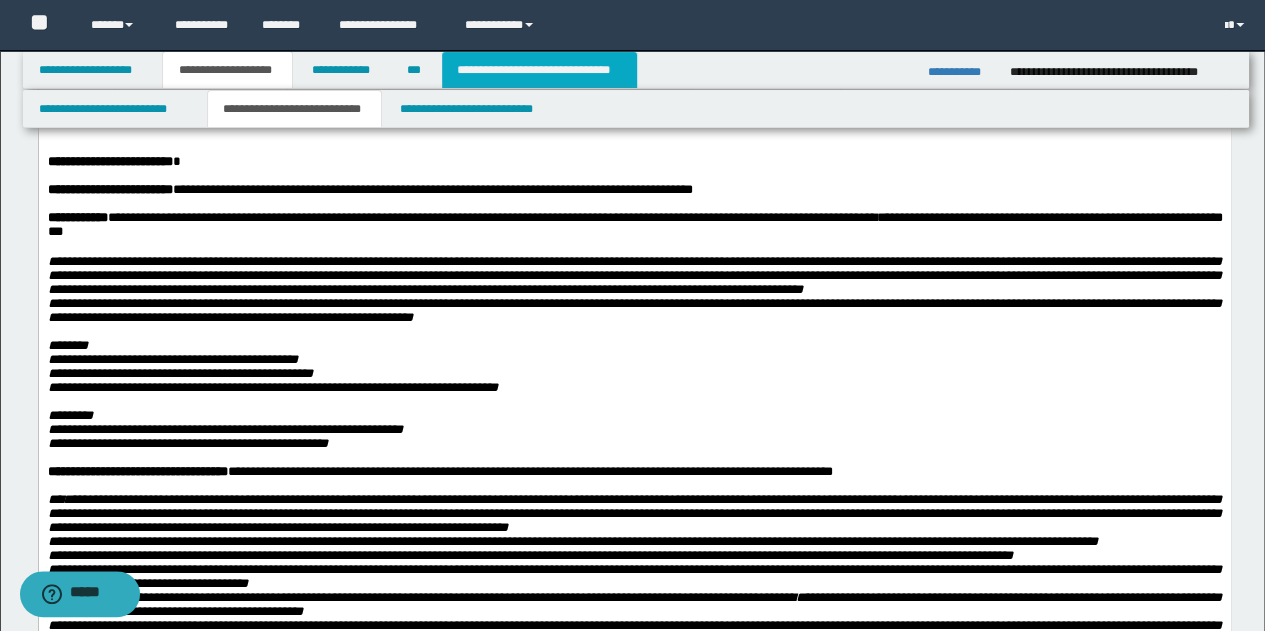 click on "**********" at bounding box center (539, 70) 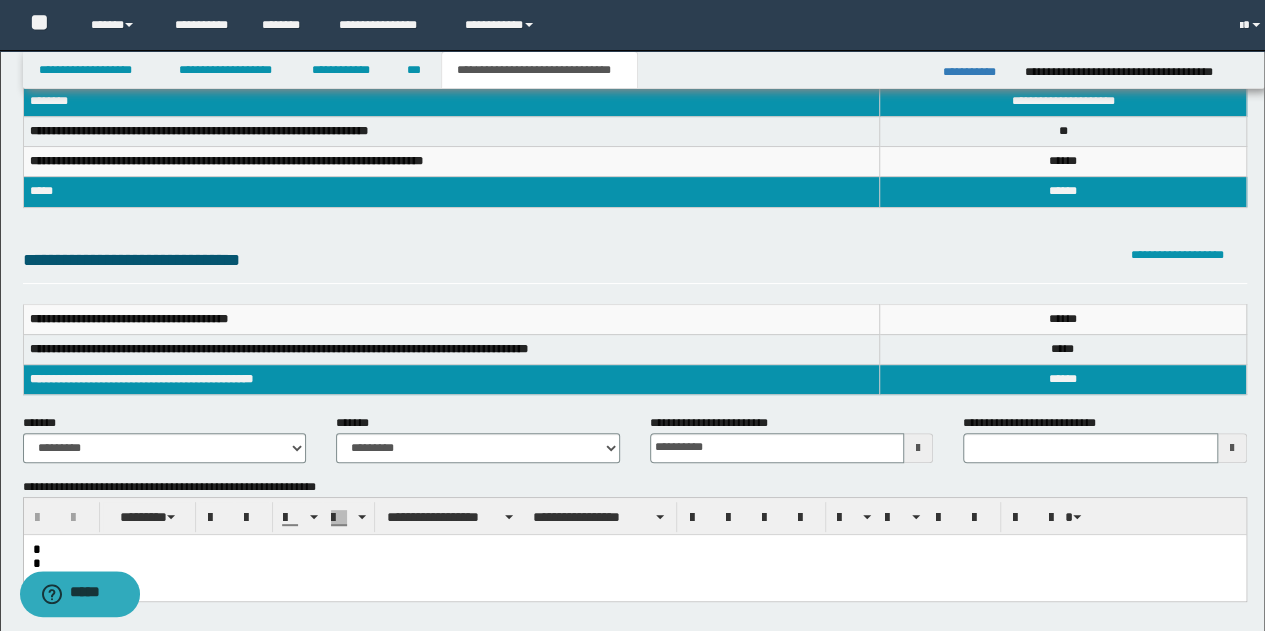 scroll, scrollTop: 69, scrollLeft: 0, axis: vertical 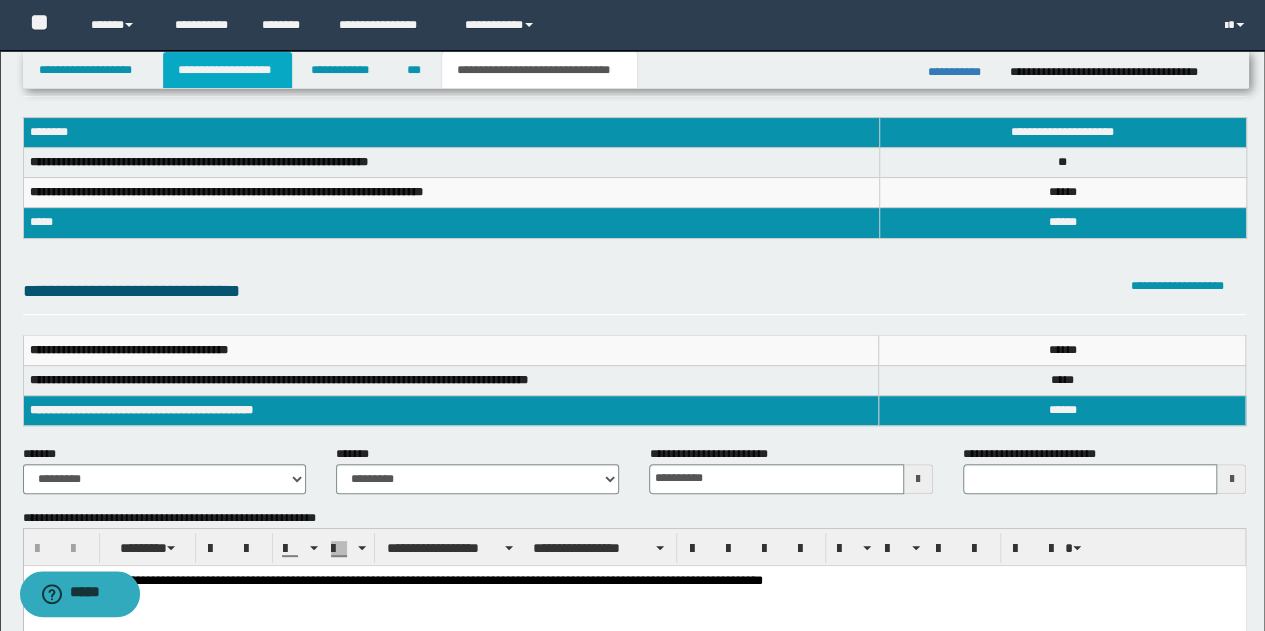 click on "**********" at bounding box center [227, 70] 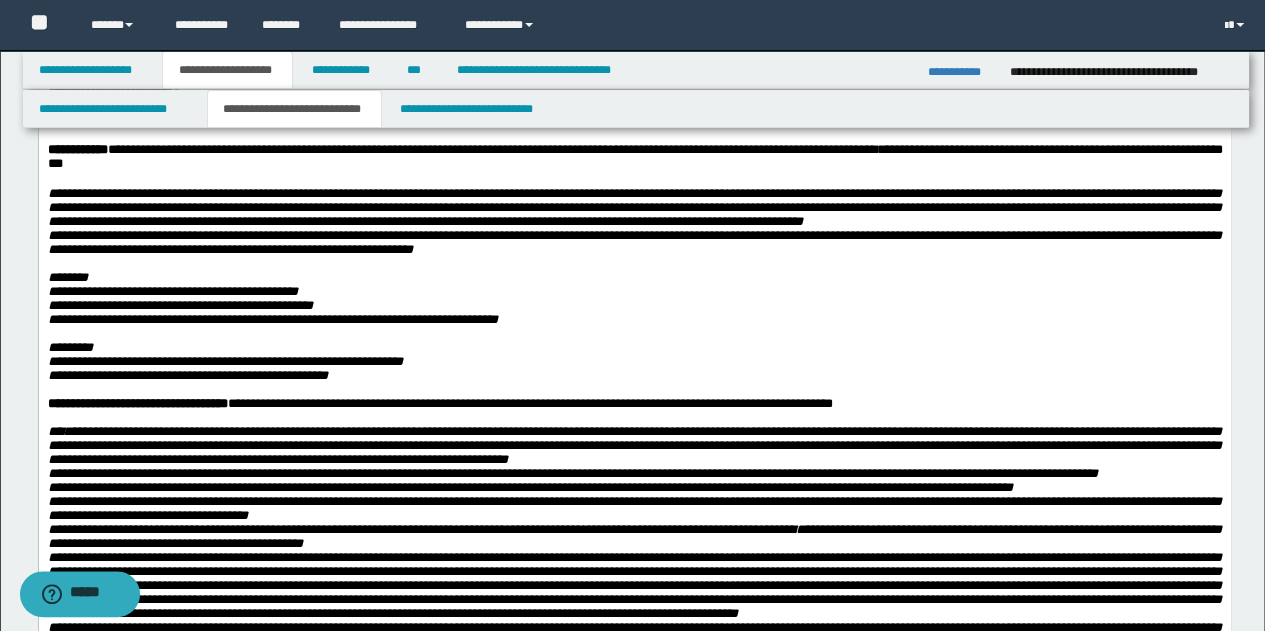 scroll, scrollTop: 200, scrollLeft: 0, axis: vertical 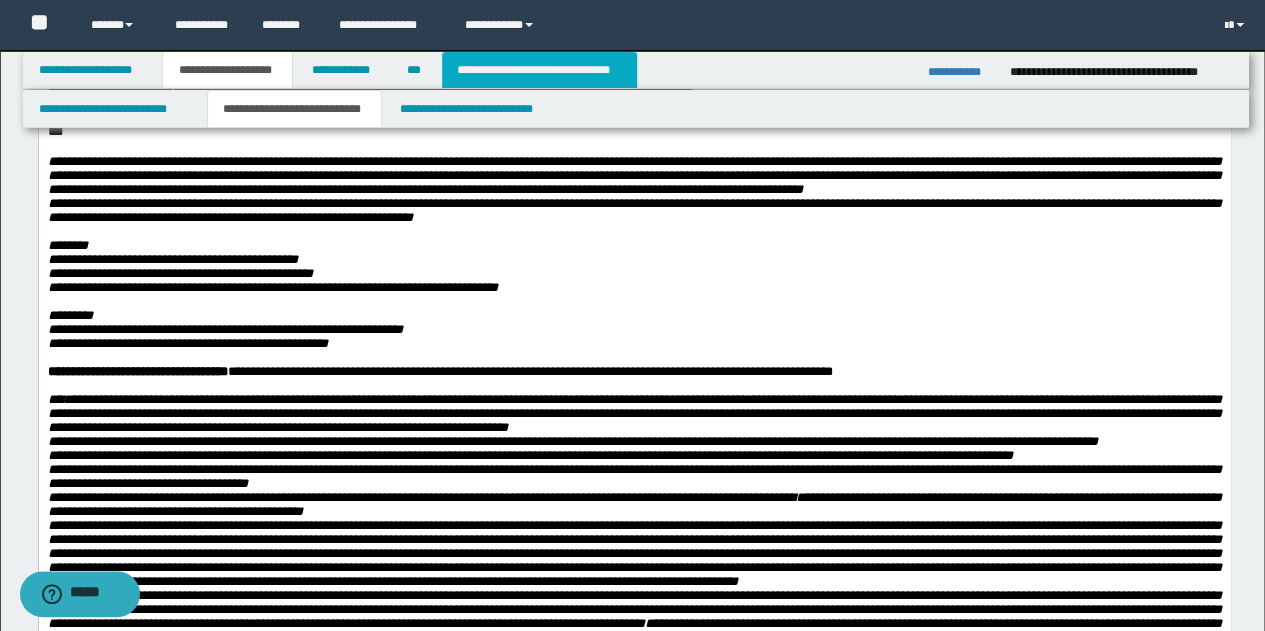 click on "**********" at bounding box center [539, 70] 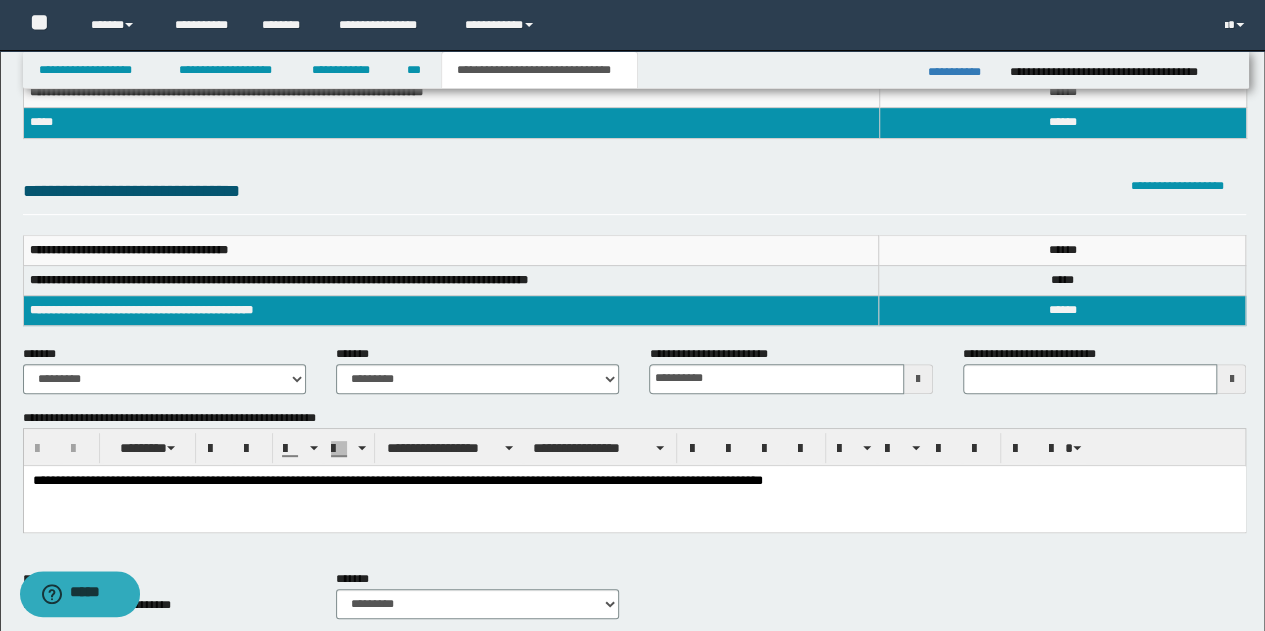 scroll, scrollTop: 0, scrollLeft: 0, axis: both 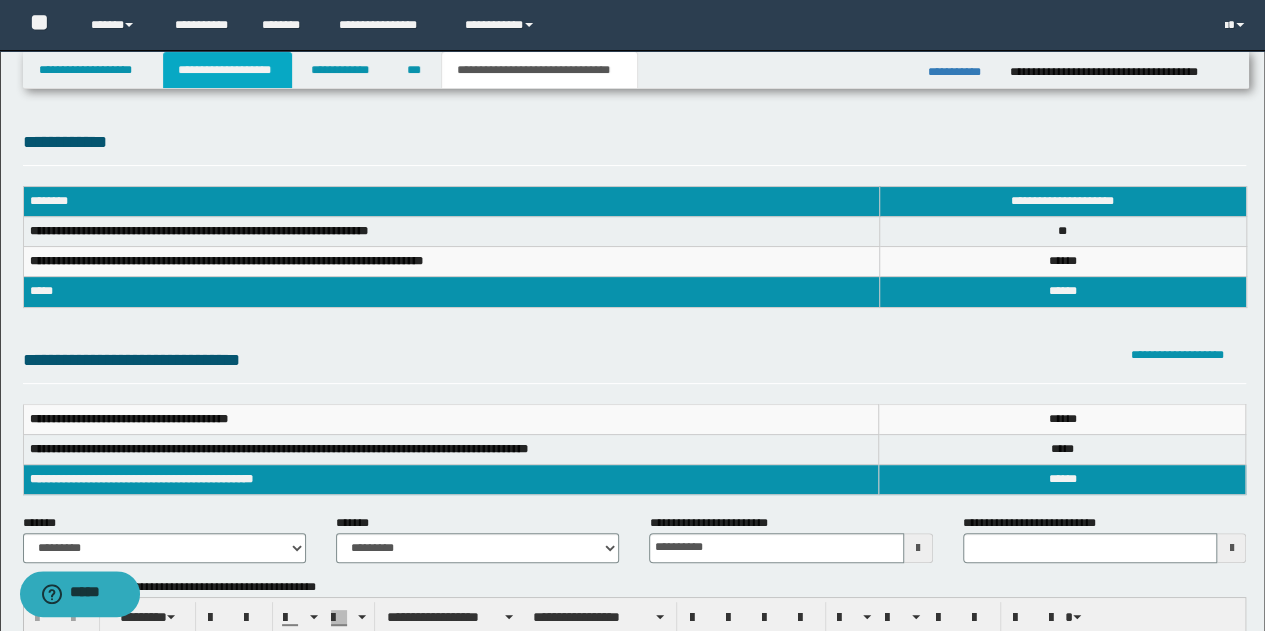 click on "**********" at bounding box center [227, 70] 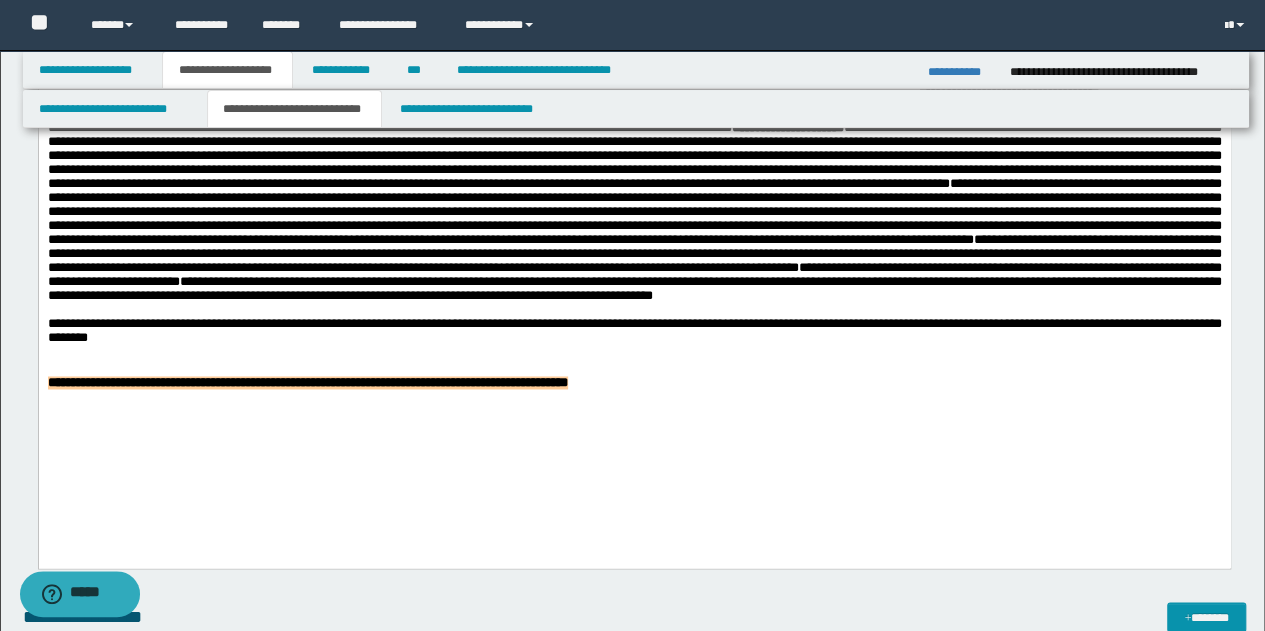 scroll, scrollTop: 1500, scrollLeft: 0, axis: vertical 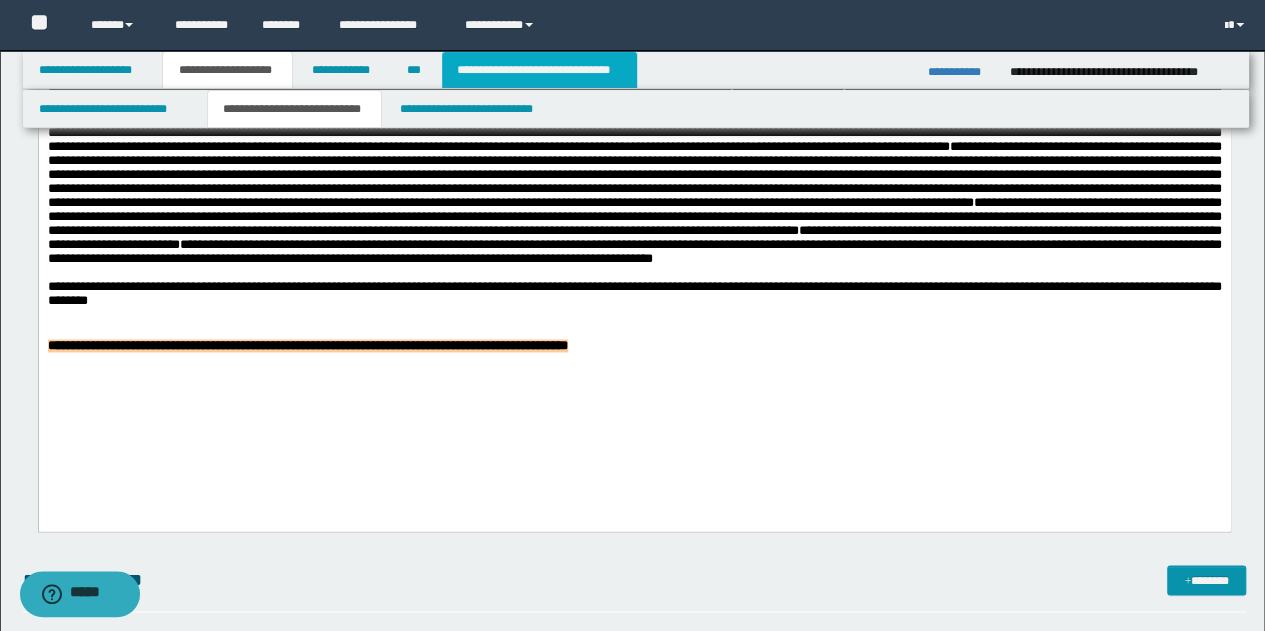 click on "**********" at bounding box center (539, 70) 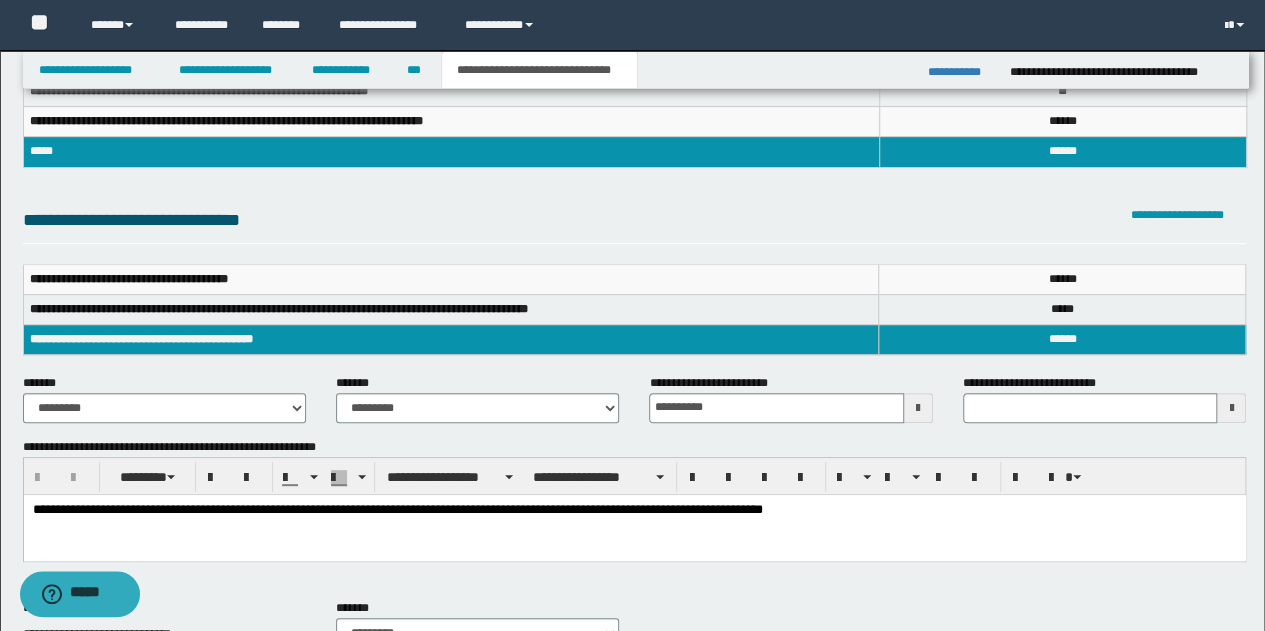 scroll, scrollTop: 58, scrollLeft: 0, axis: vertical 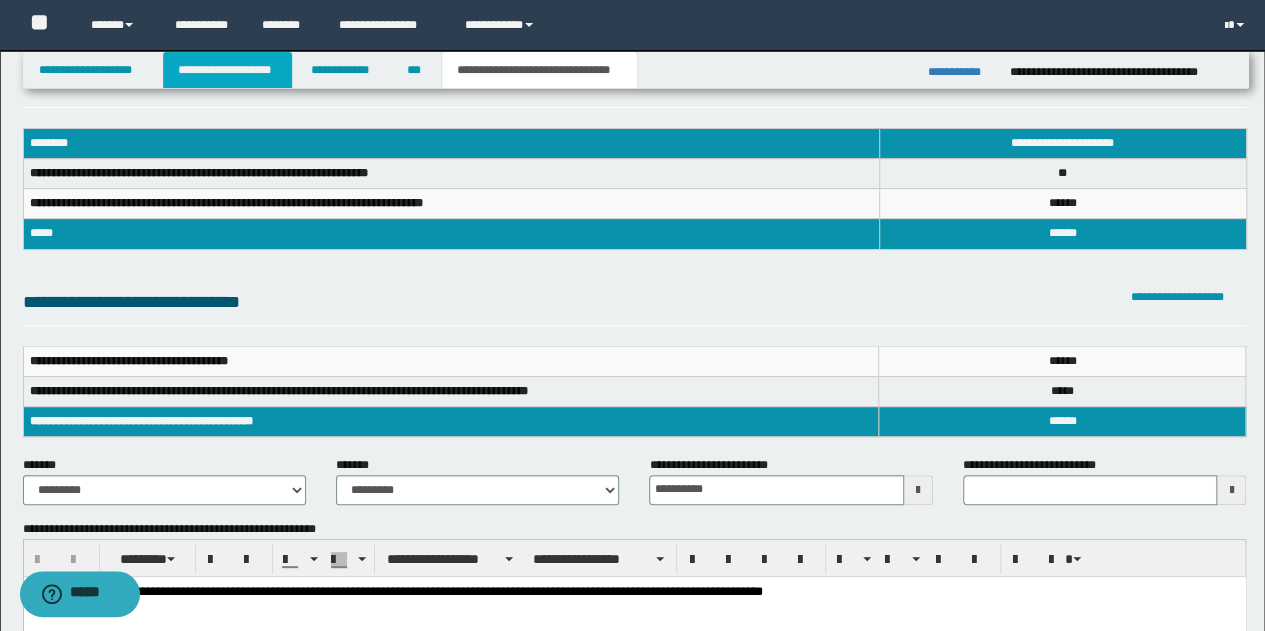 click on "**********" at bounding box center [227, 70] 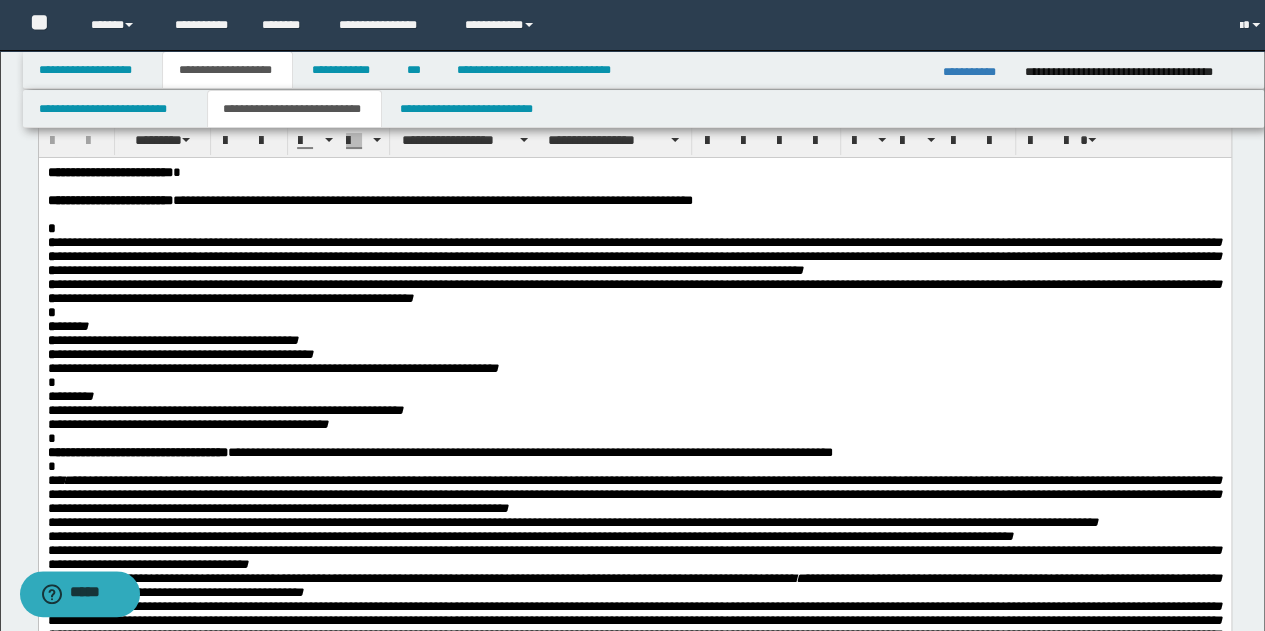 scroll, scrollTop: 88, scrollLeft: 0, axis: vertical 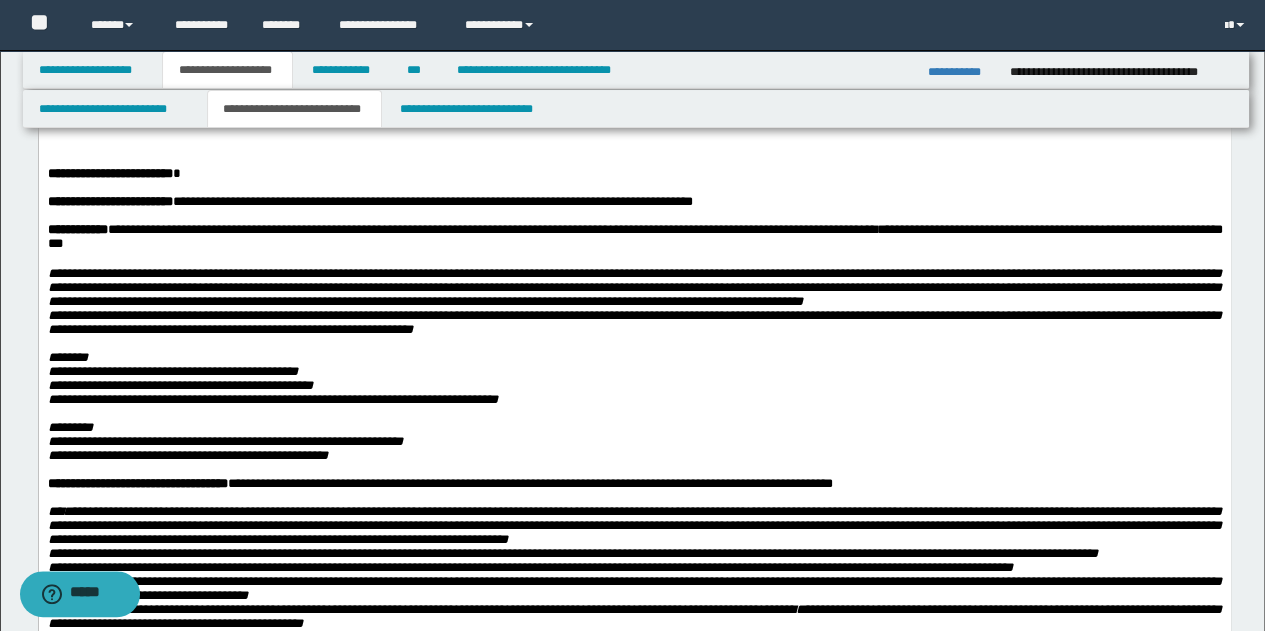 click on "**********" at bounding box center (634, 441) 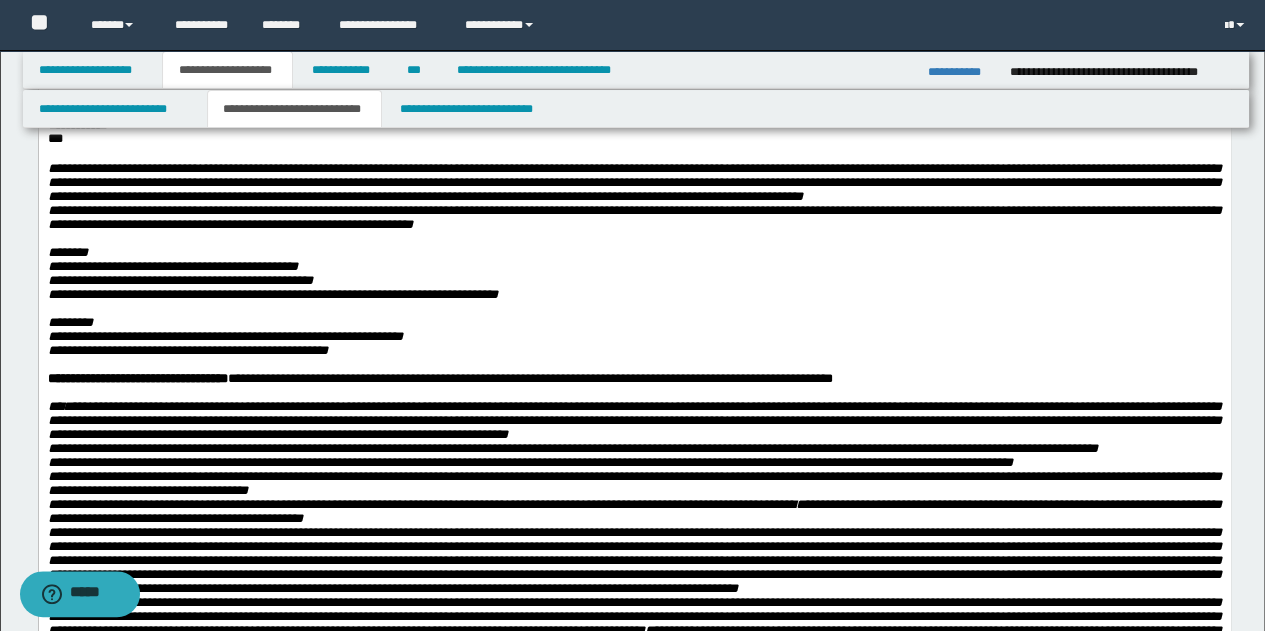scroll, scrollTop: 188, scrollLeft: 0, axis: vertical 